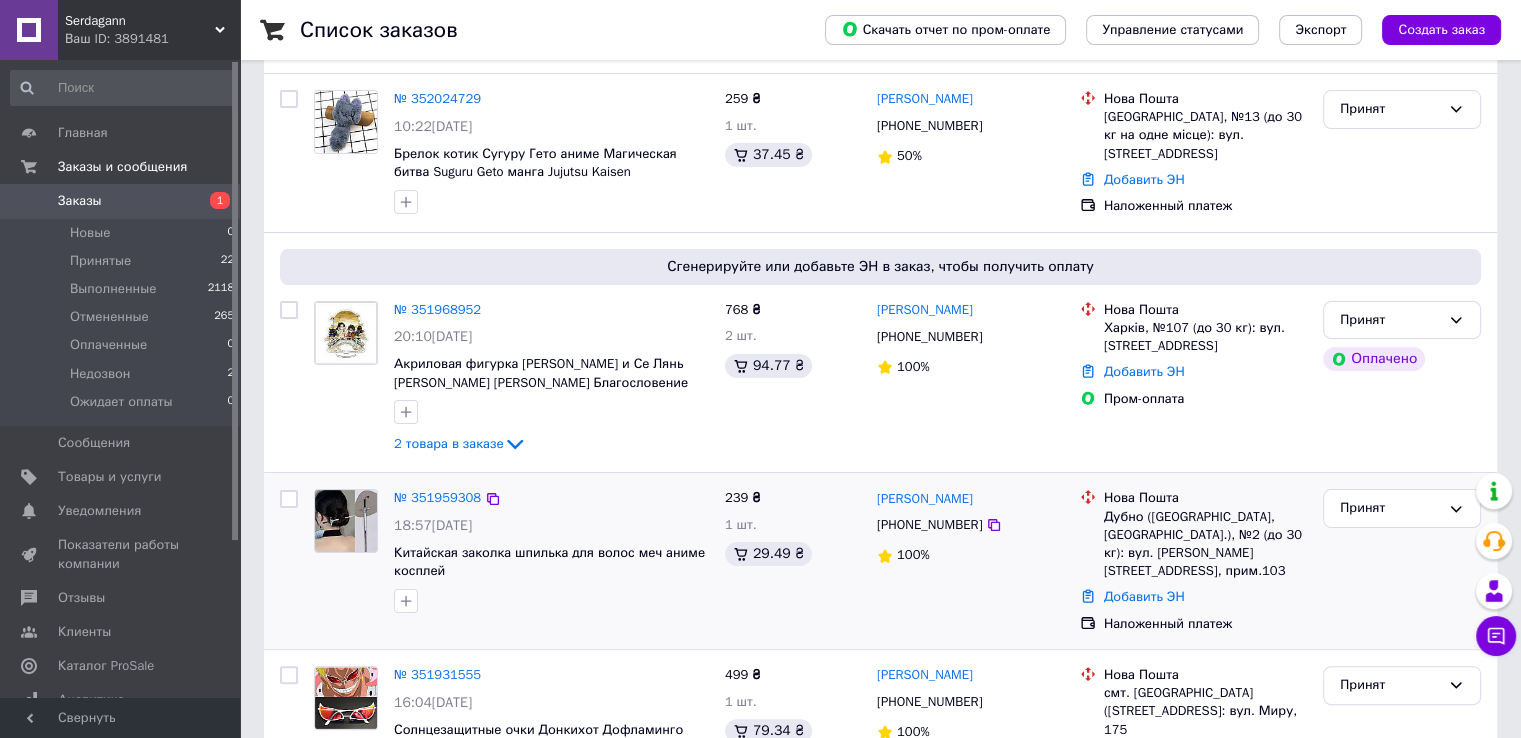 scroll, scrollTop: 300, scrollLeft: 0, axis: vertical 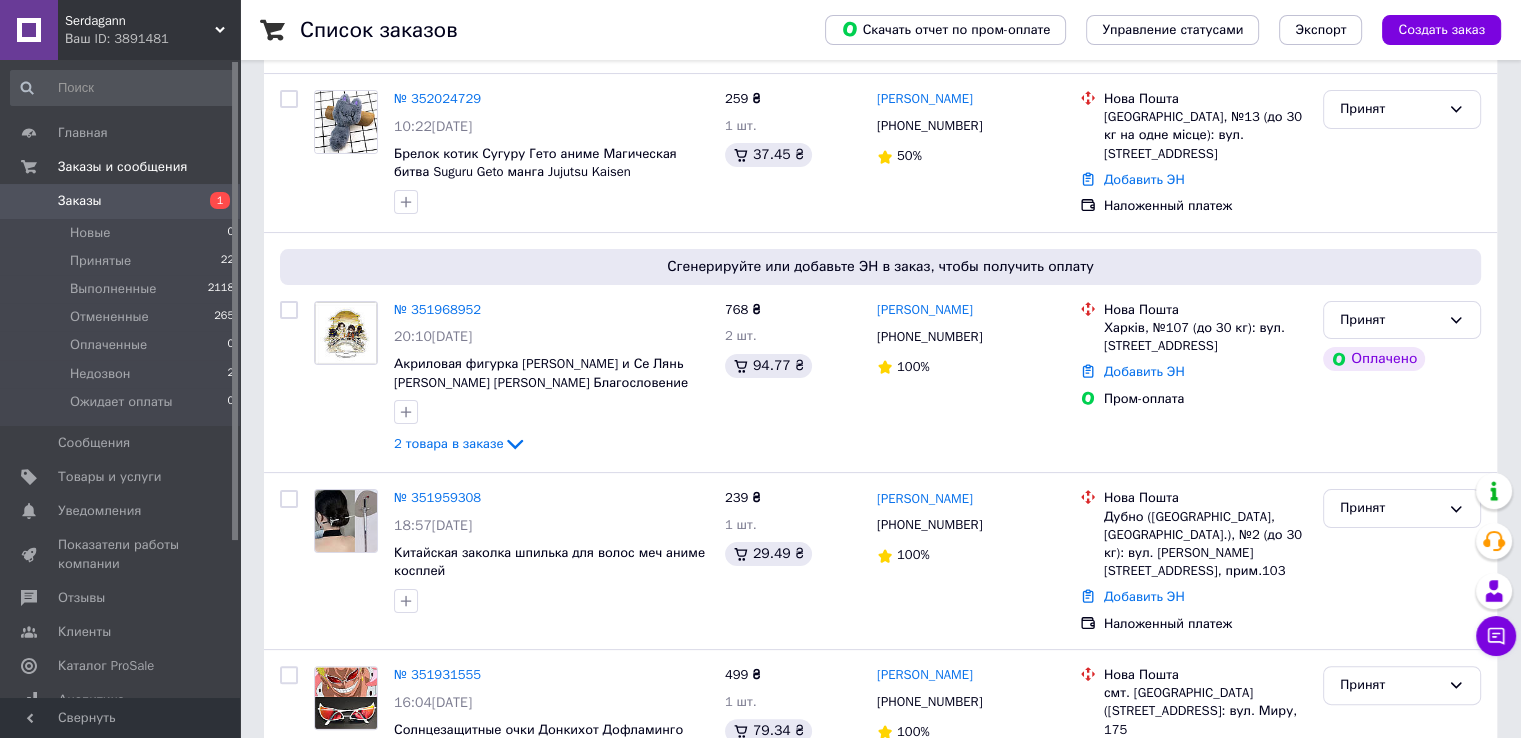 click on "Заказы 1" at bounding box center [123, 201] 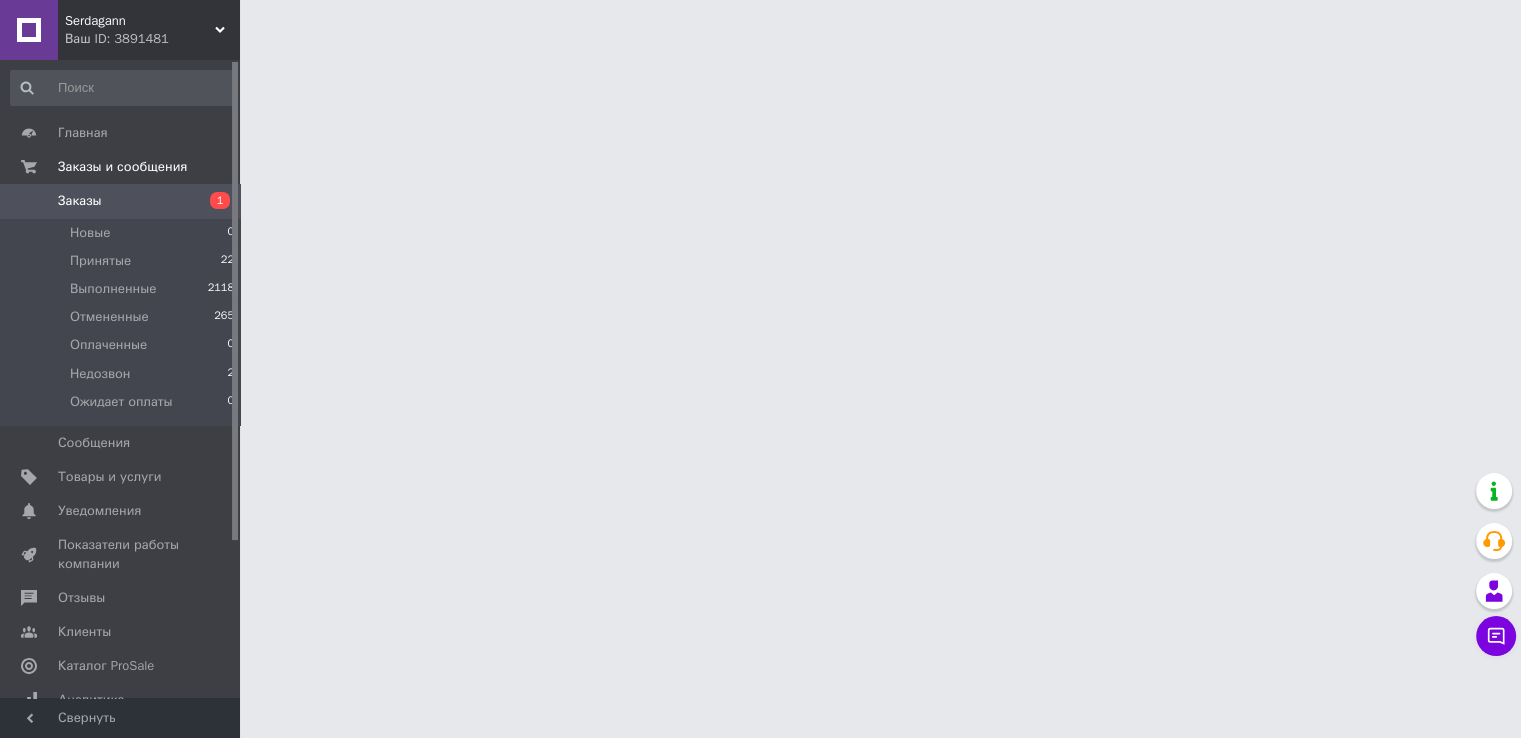 scroll, scrollTop: 0, scrollLeft: 0, axis: both 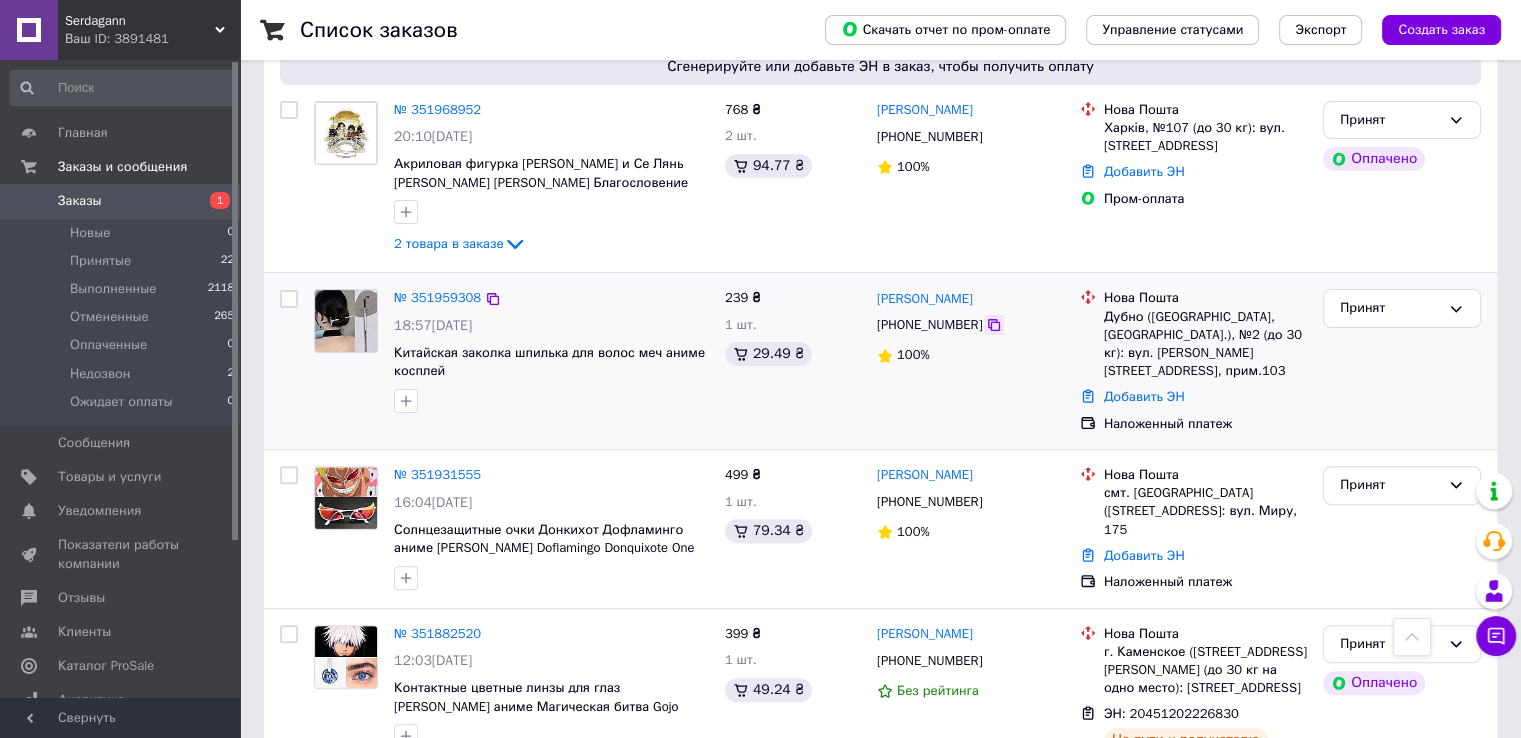 click 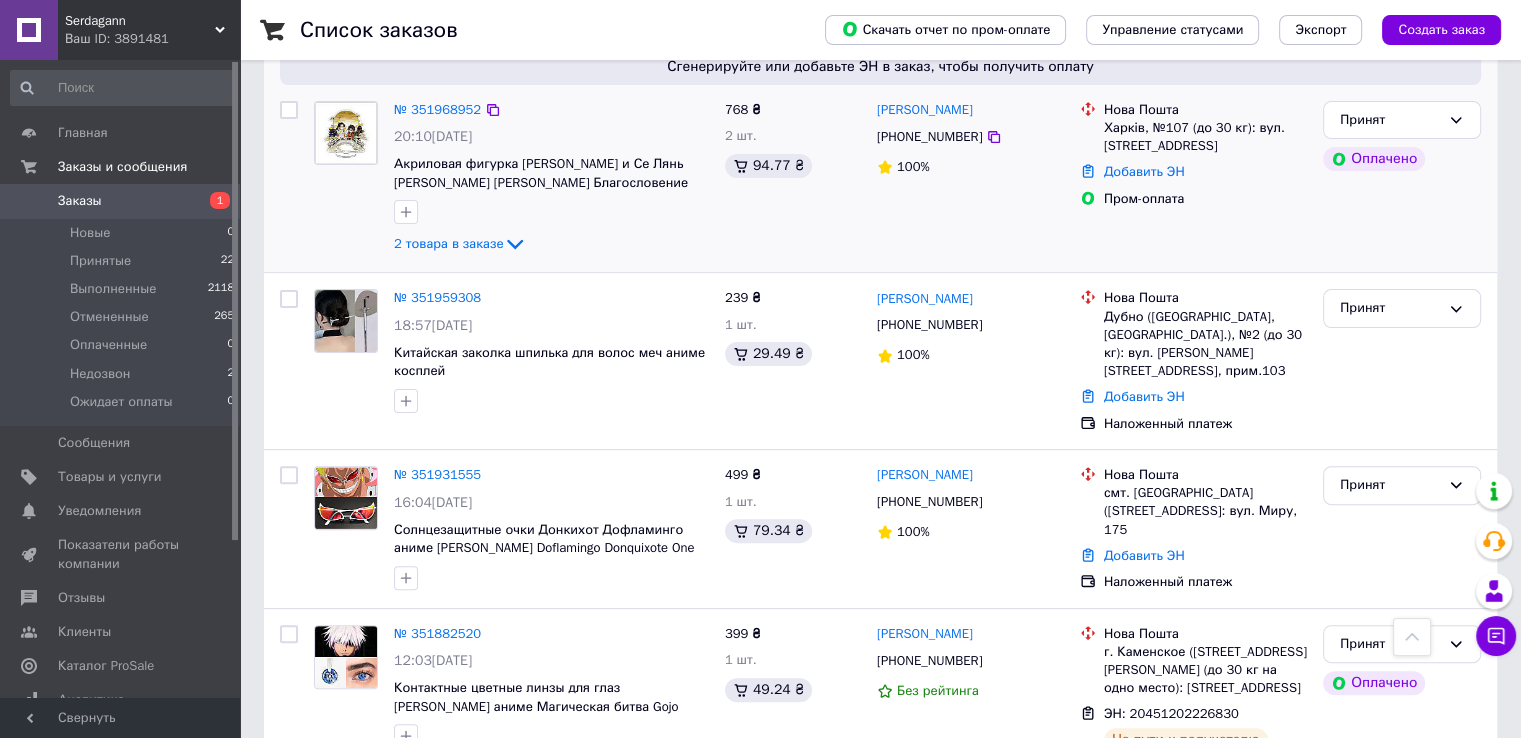 scroll, scrollTop: 400, scrollLeft: 0, axis: vertical 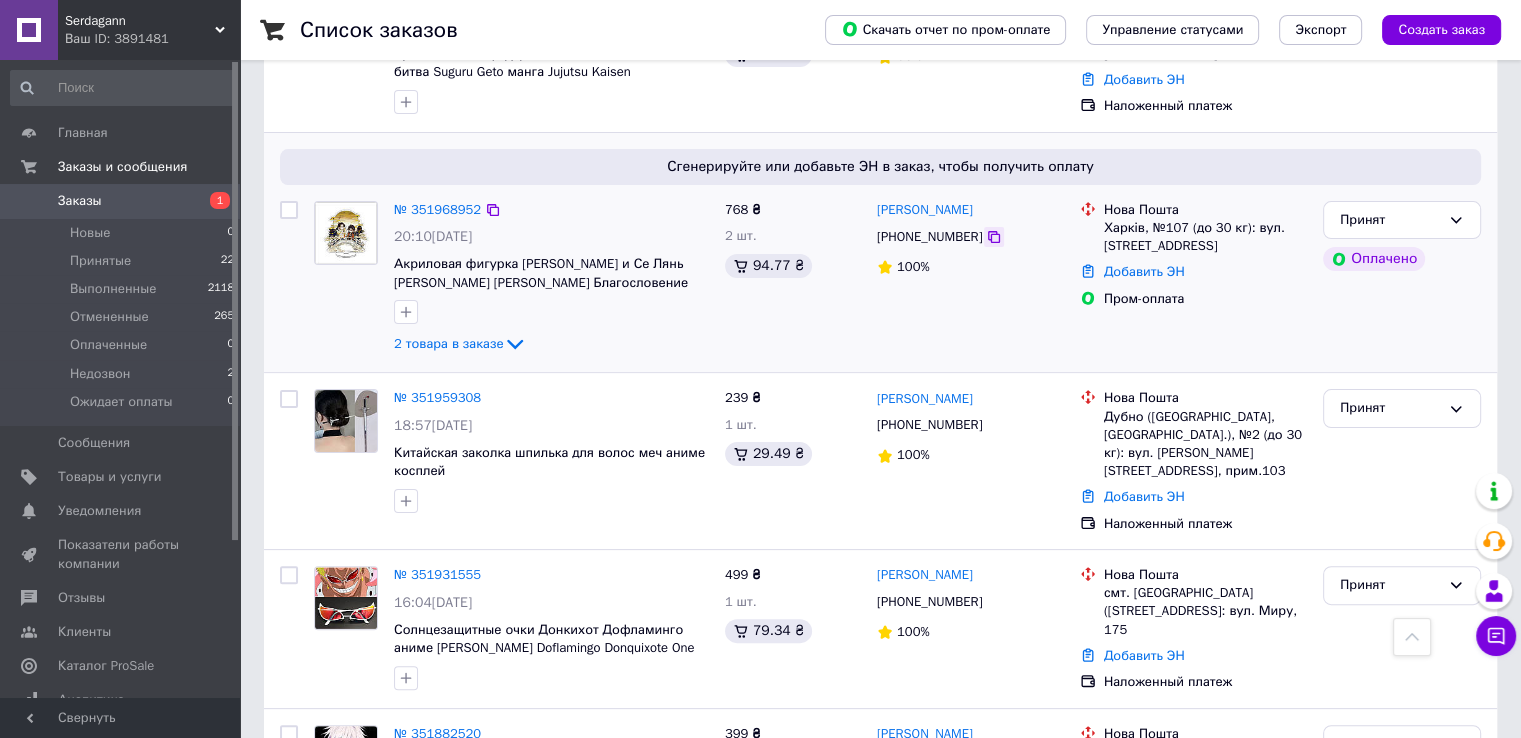 click 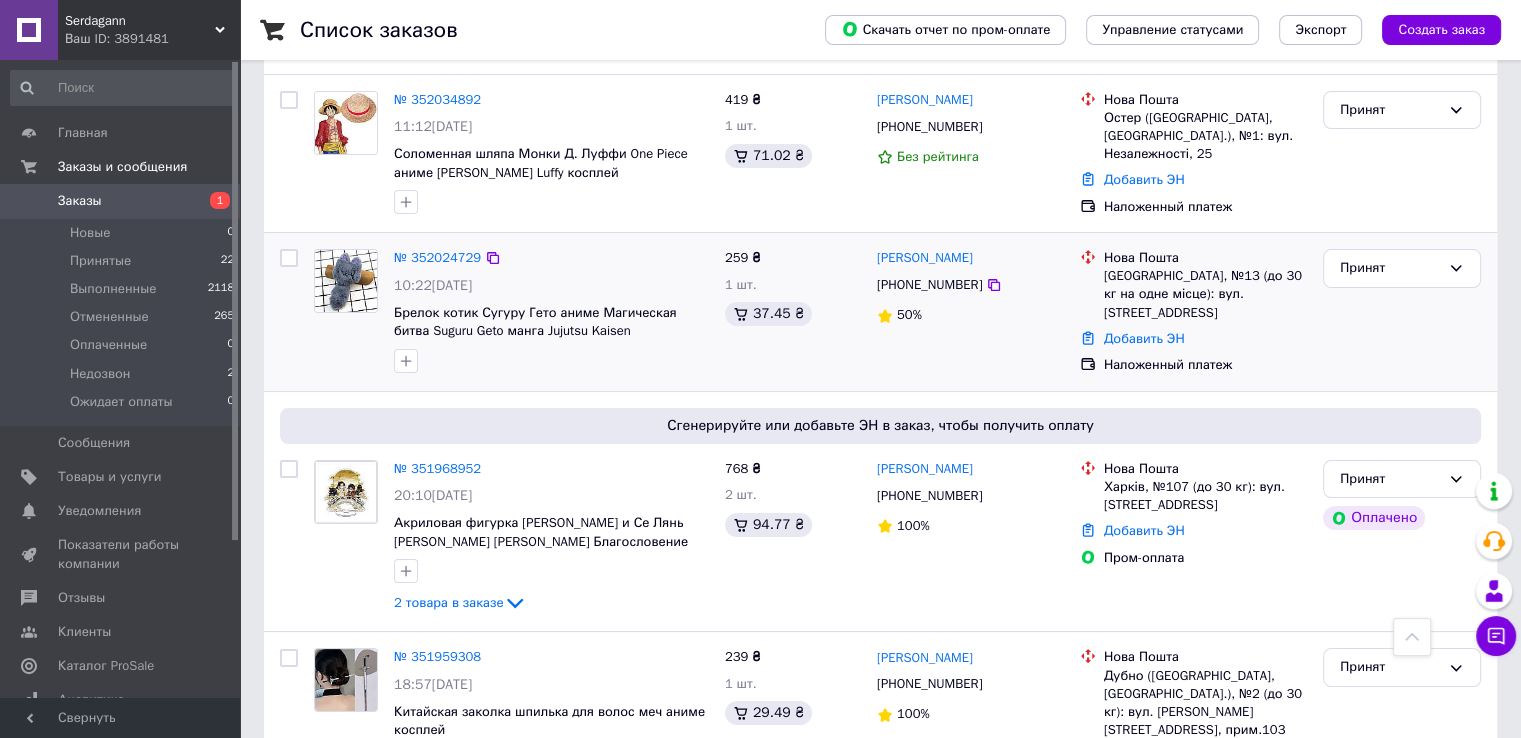 scroll, scrollTop: 100, scrollLeft: 0, axis: vertical 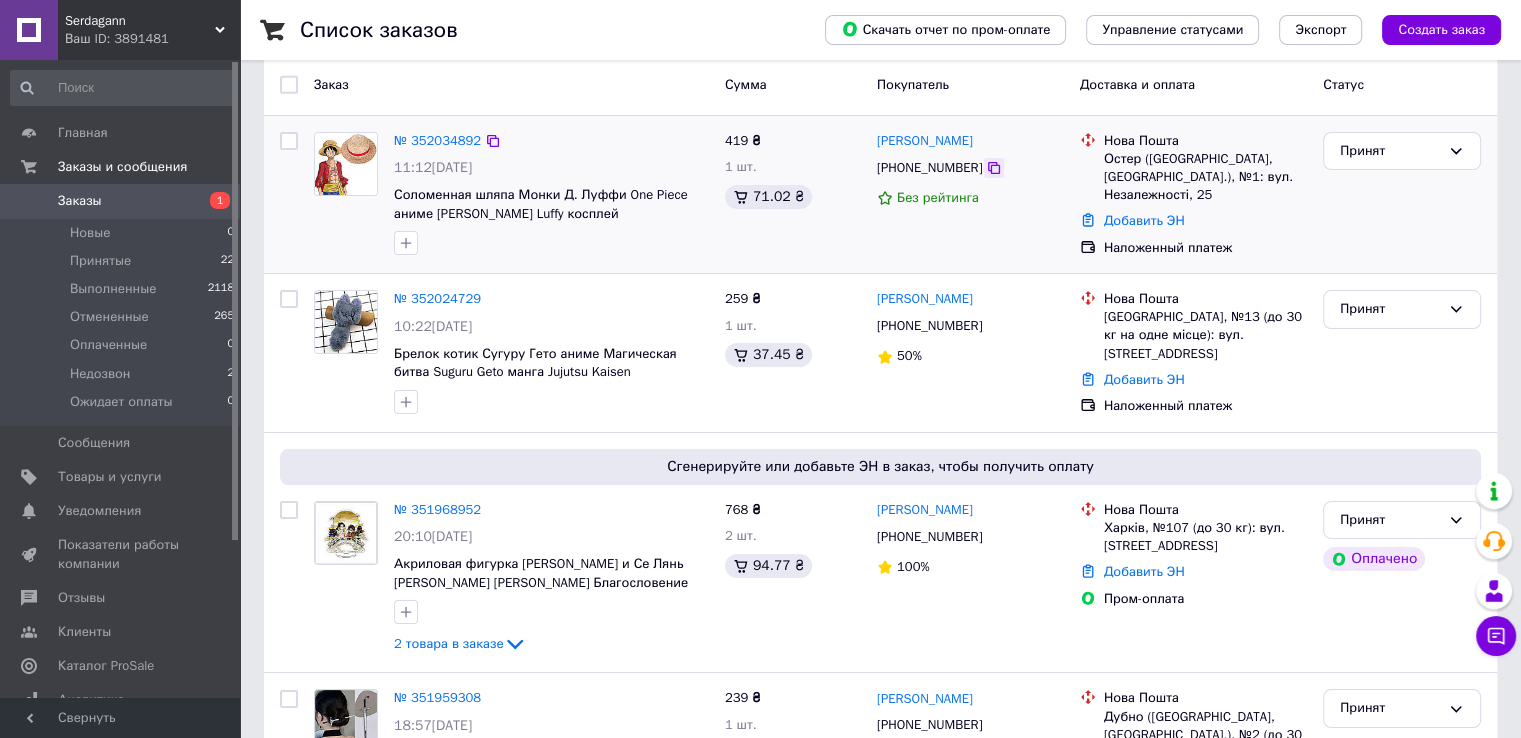 click 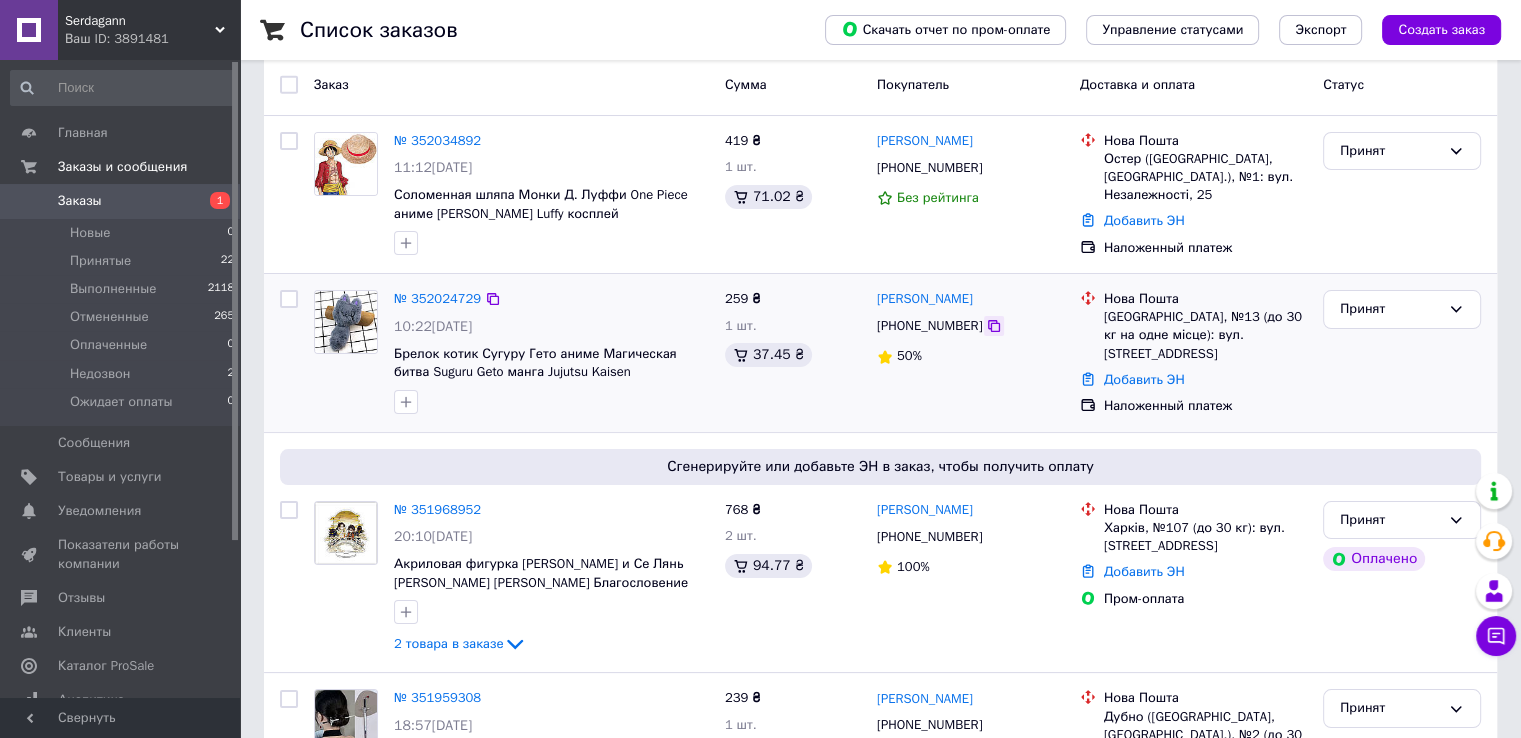 click 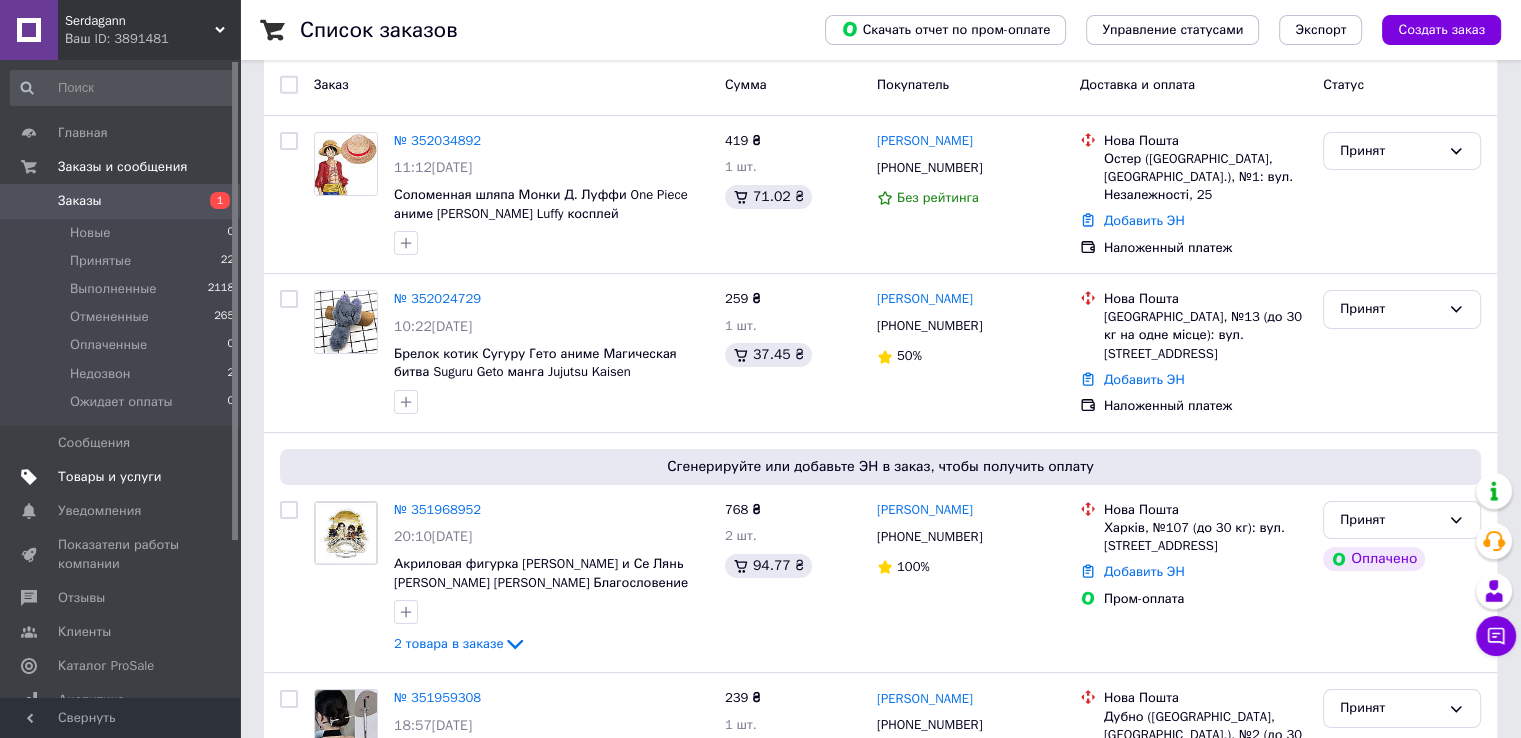 click on "Товары и услуги" at bounding box center (110, 477) 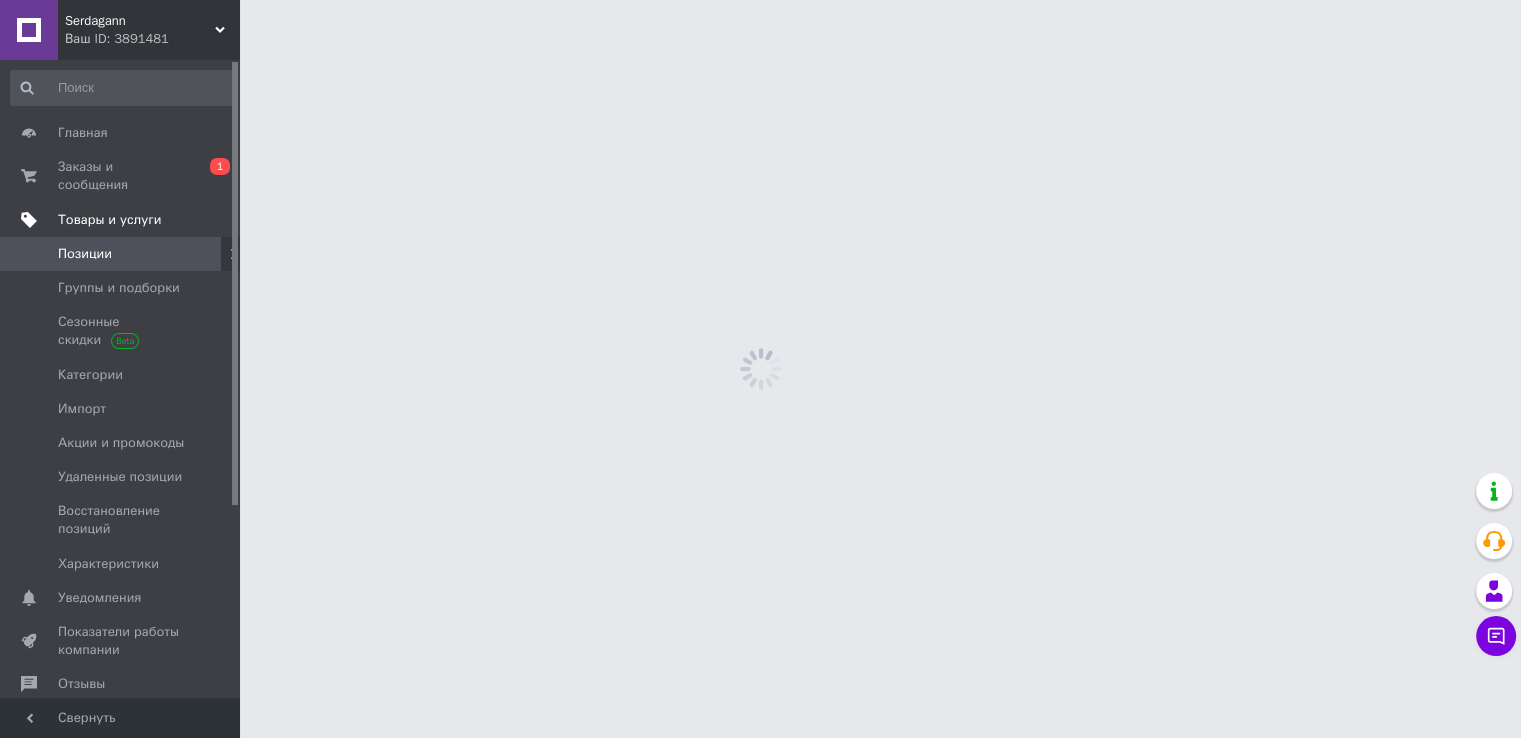 scroll, scrollTop: 0, scrollLeft: 0, axis: both 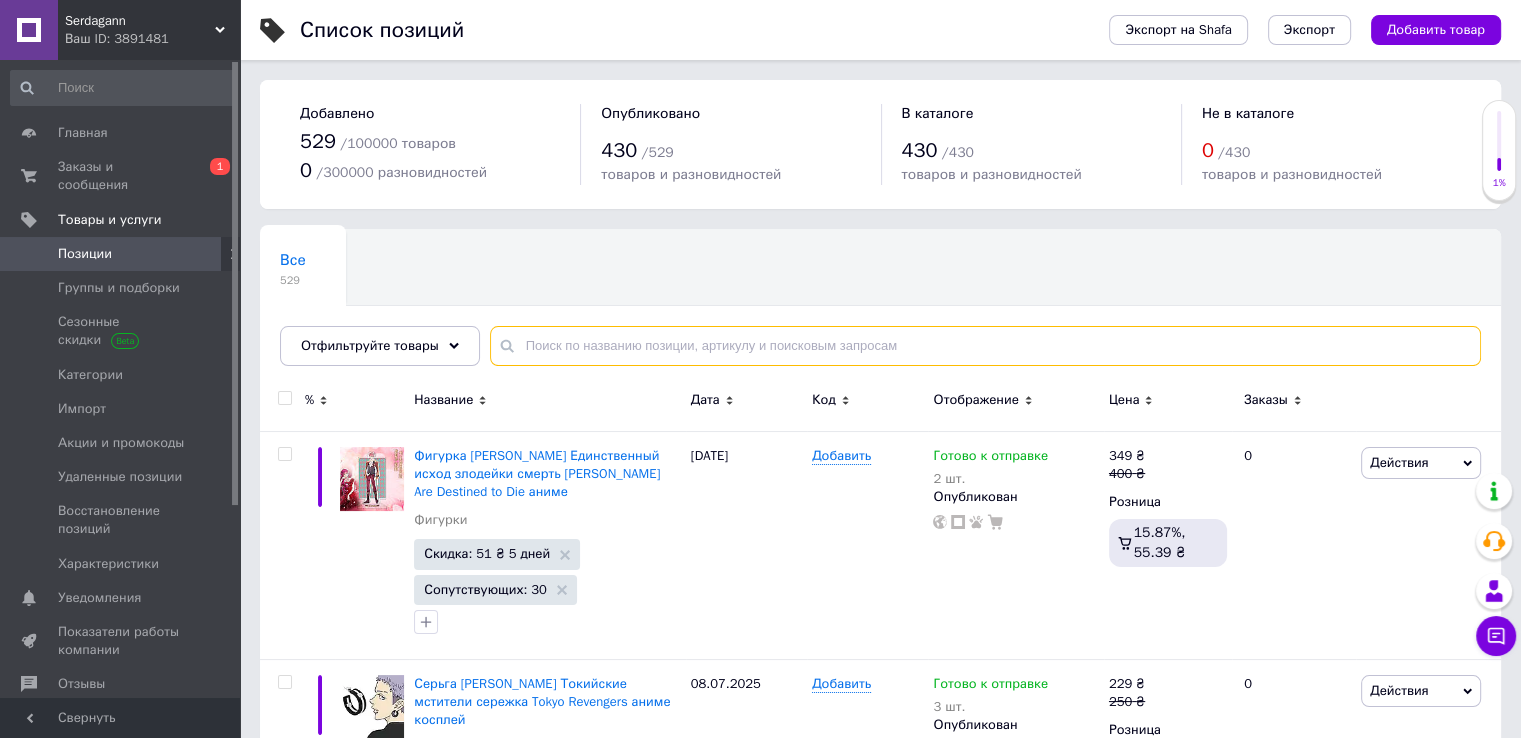 click at bounding box center (985, 346) 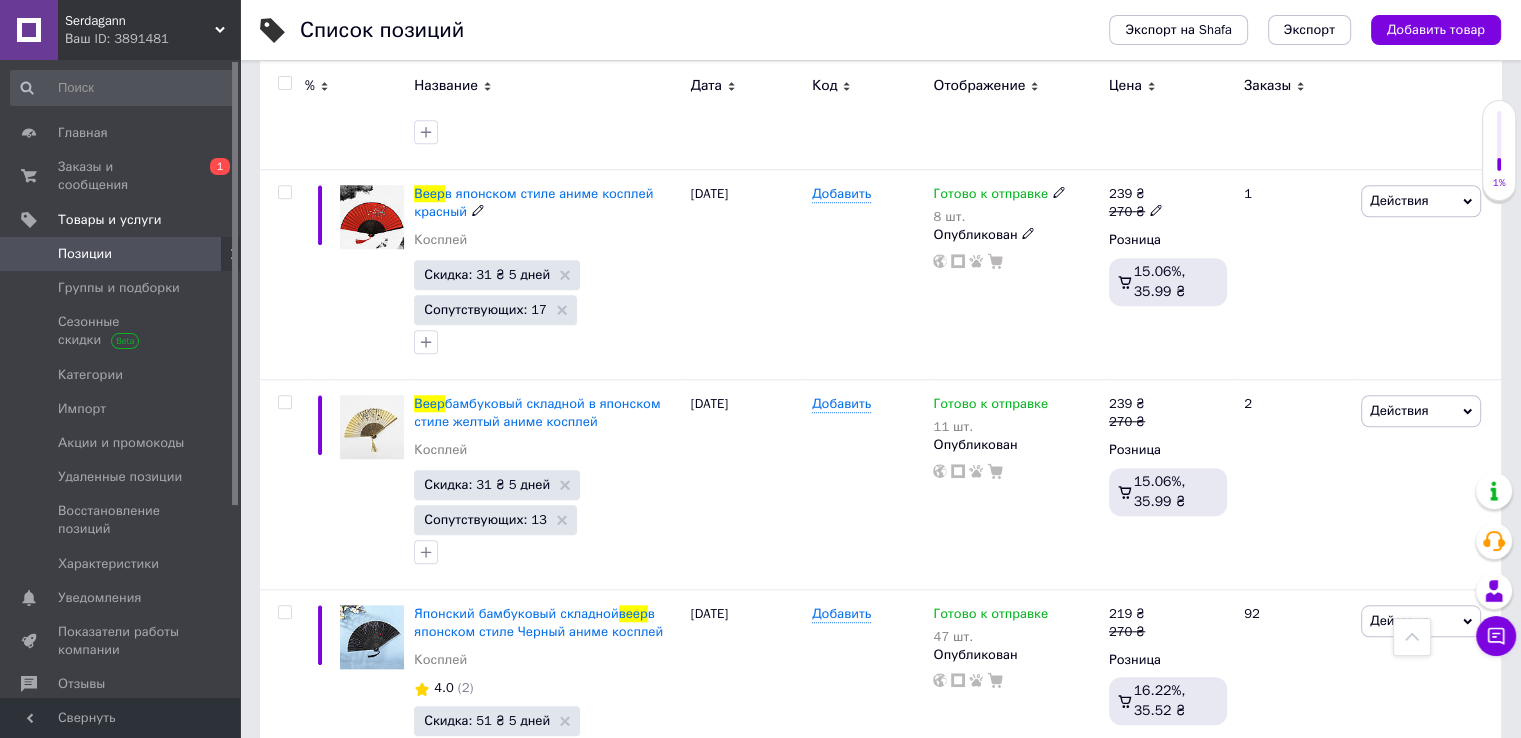 scroll, scrollTop: 1801, scrollLeft: 0, axis: vertical 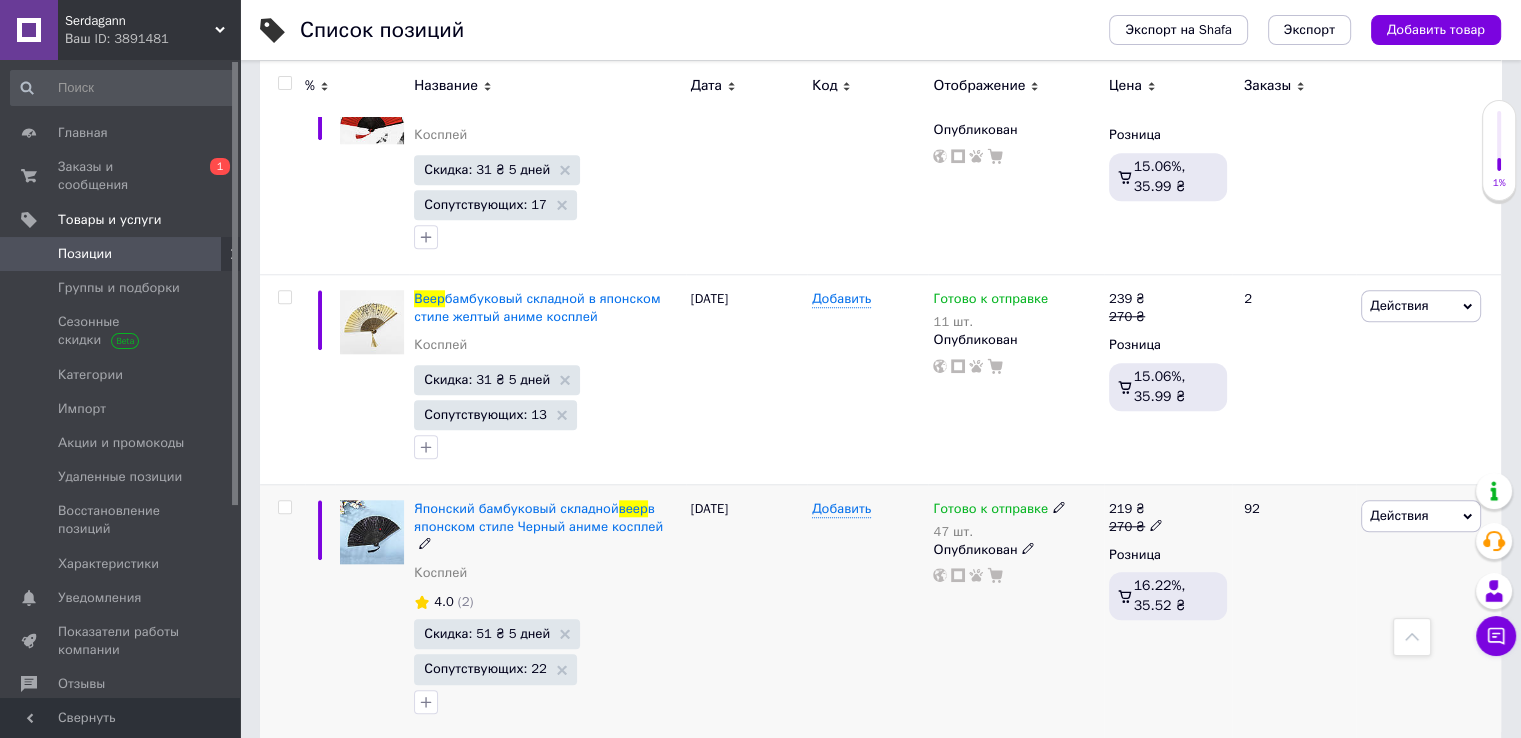 type on "веер" 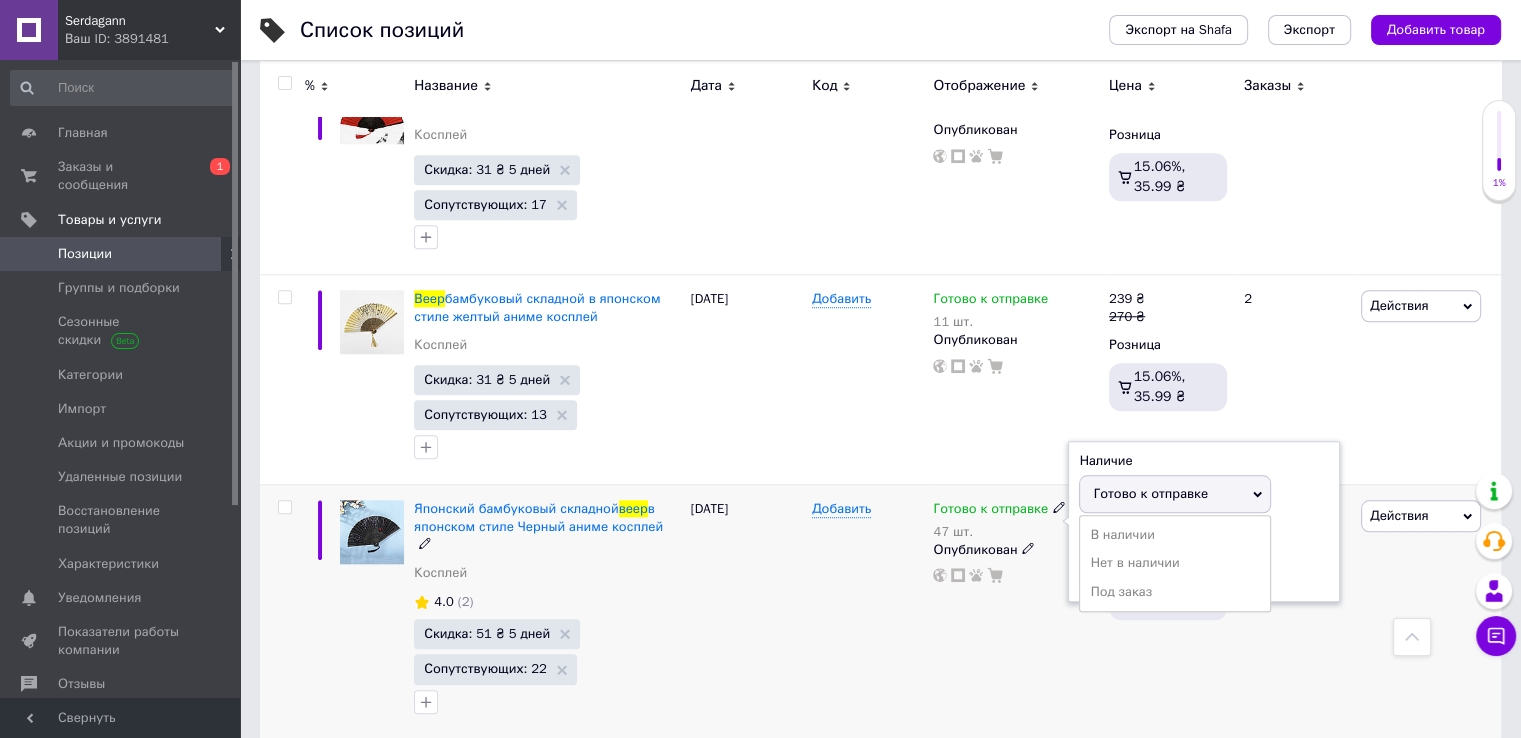 click on "Остатки" at bounding box center [1204, 537] 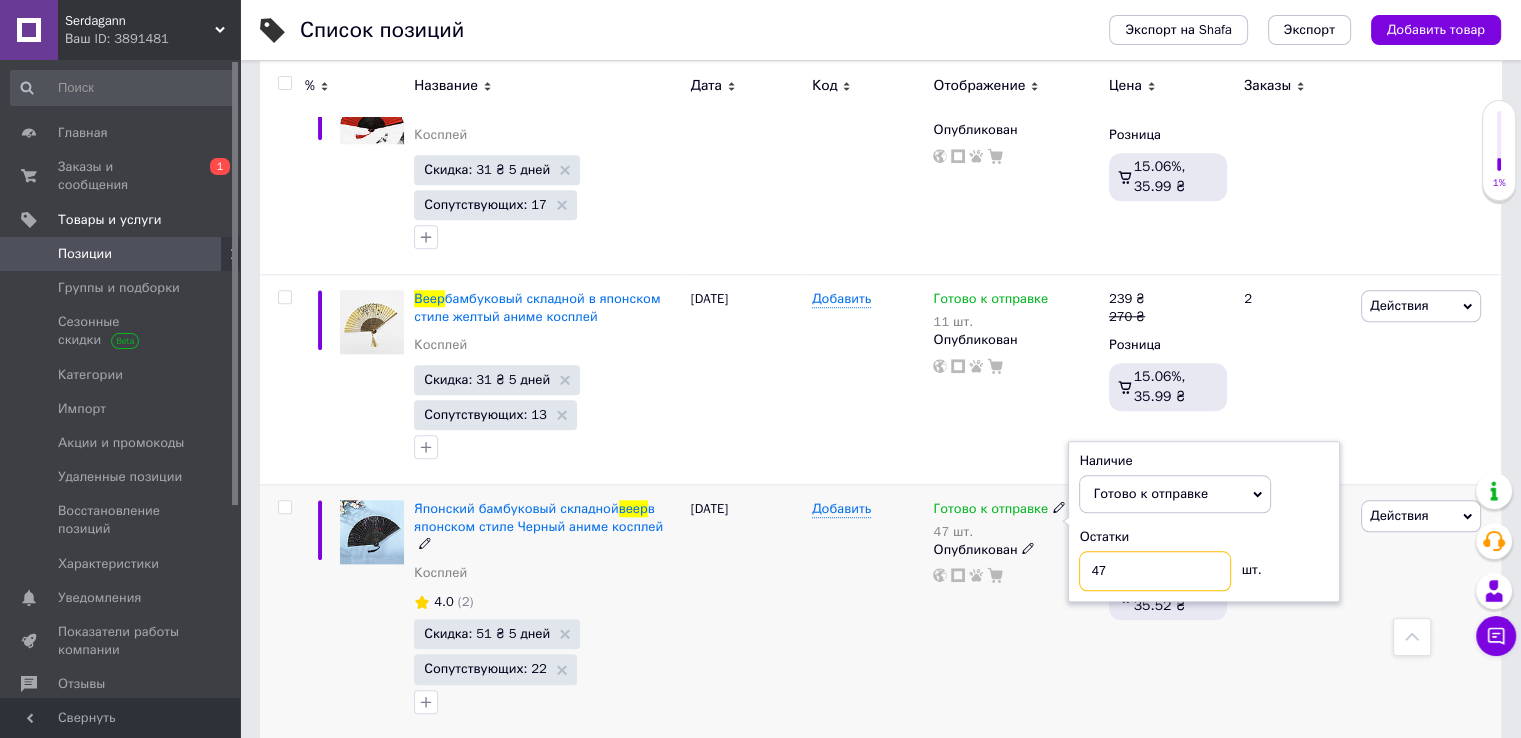 click on "47" at bounding box center [1155, 571] 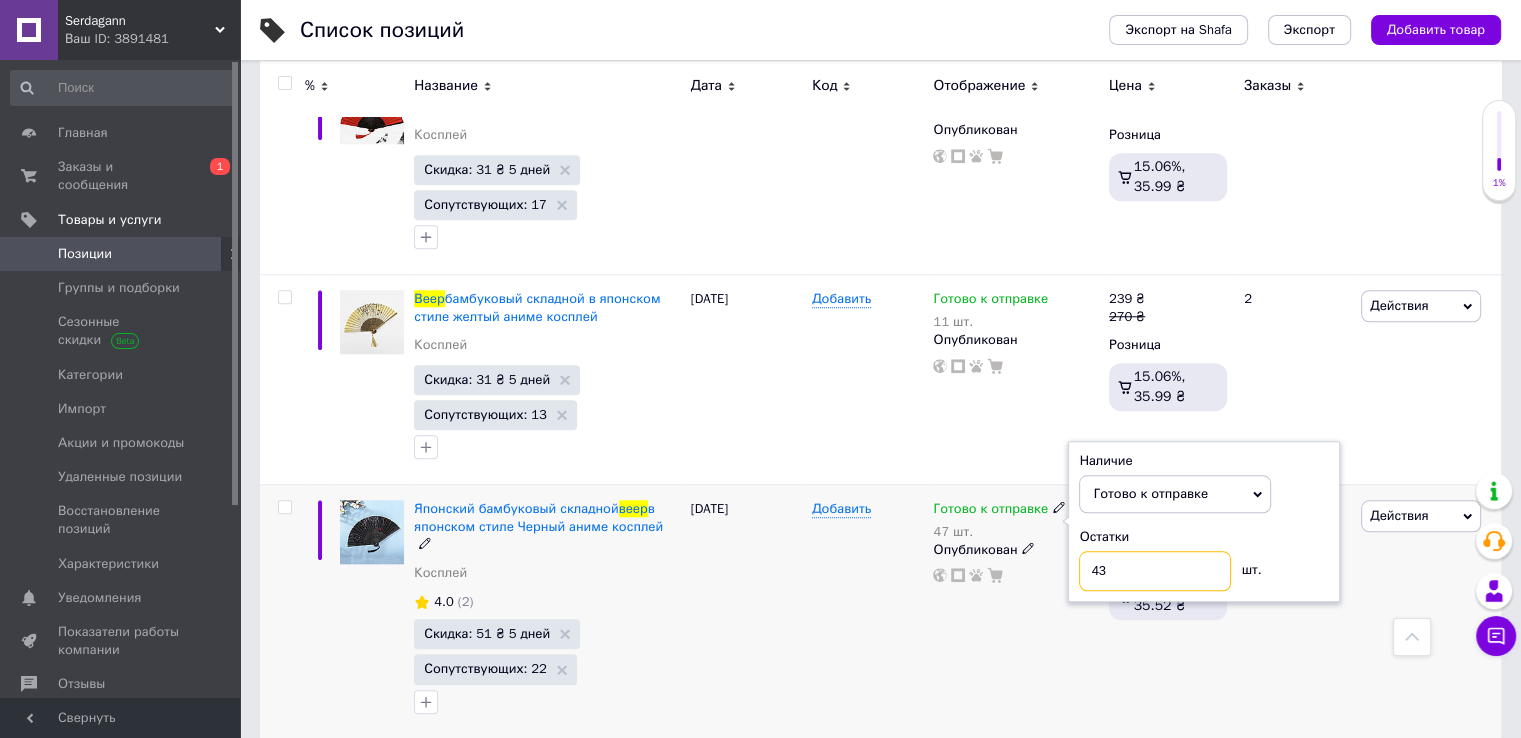 type on "43" 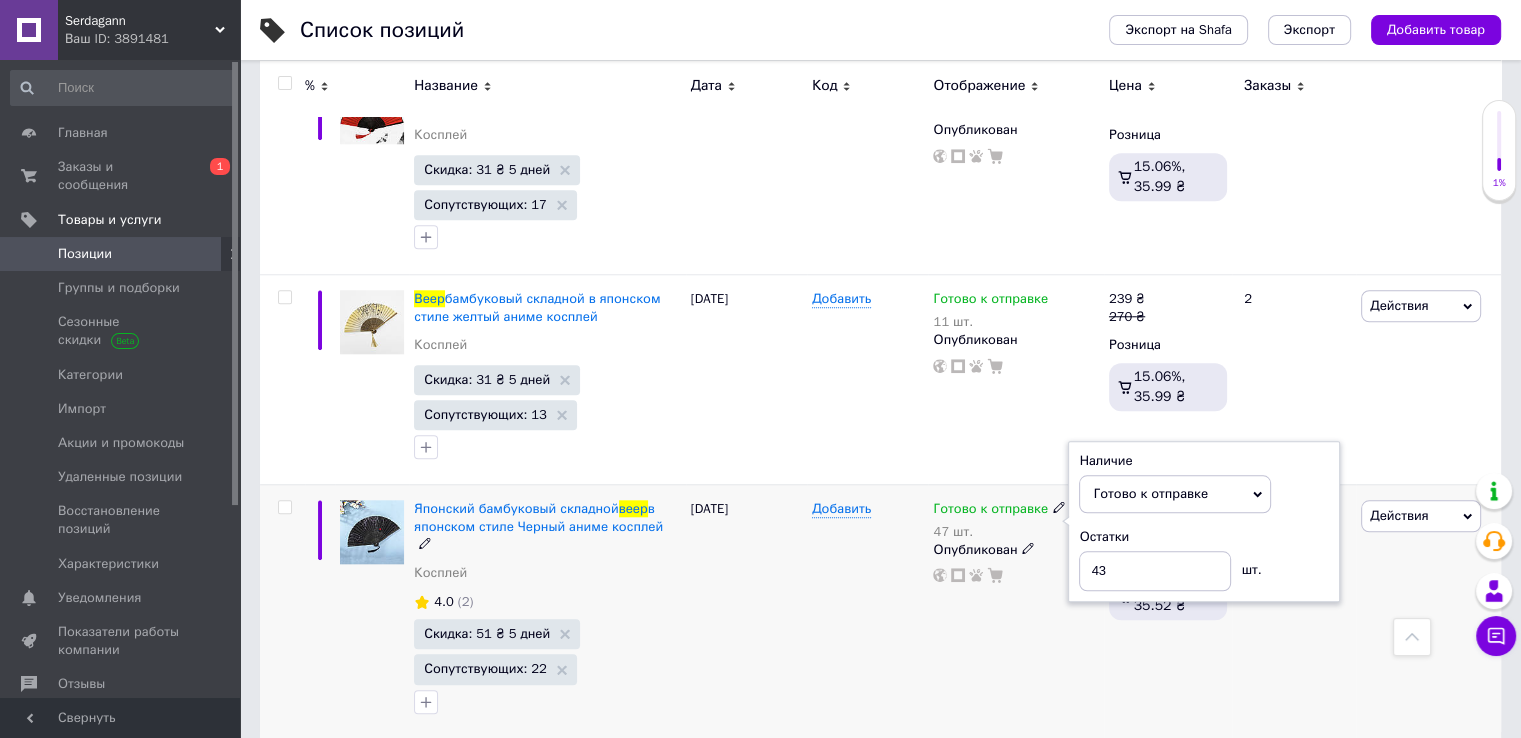click on "Готово к отправке 47 шт. Наличие Готово к отправке В наличии Нет в наличии Под заказ Остатки 43 шт. Опубликован" at bounding box center (1015, 611) 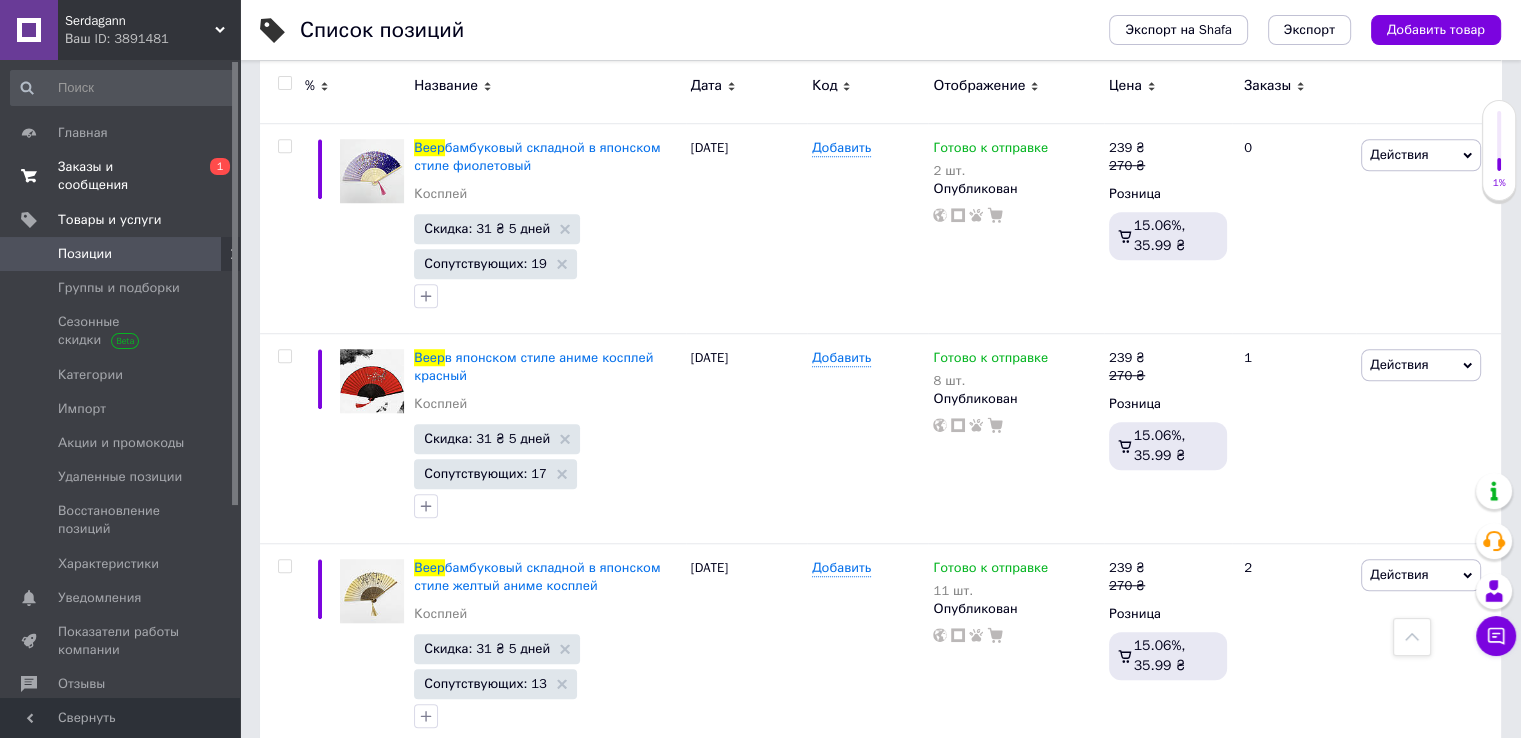 scroll, scrollTop: 1501, scrollLeft: 0, axis: vertical 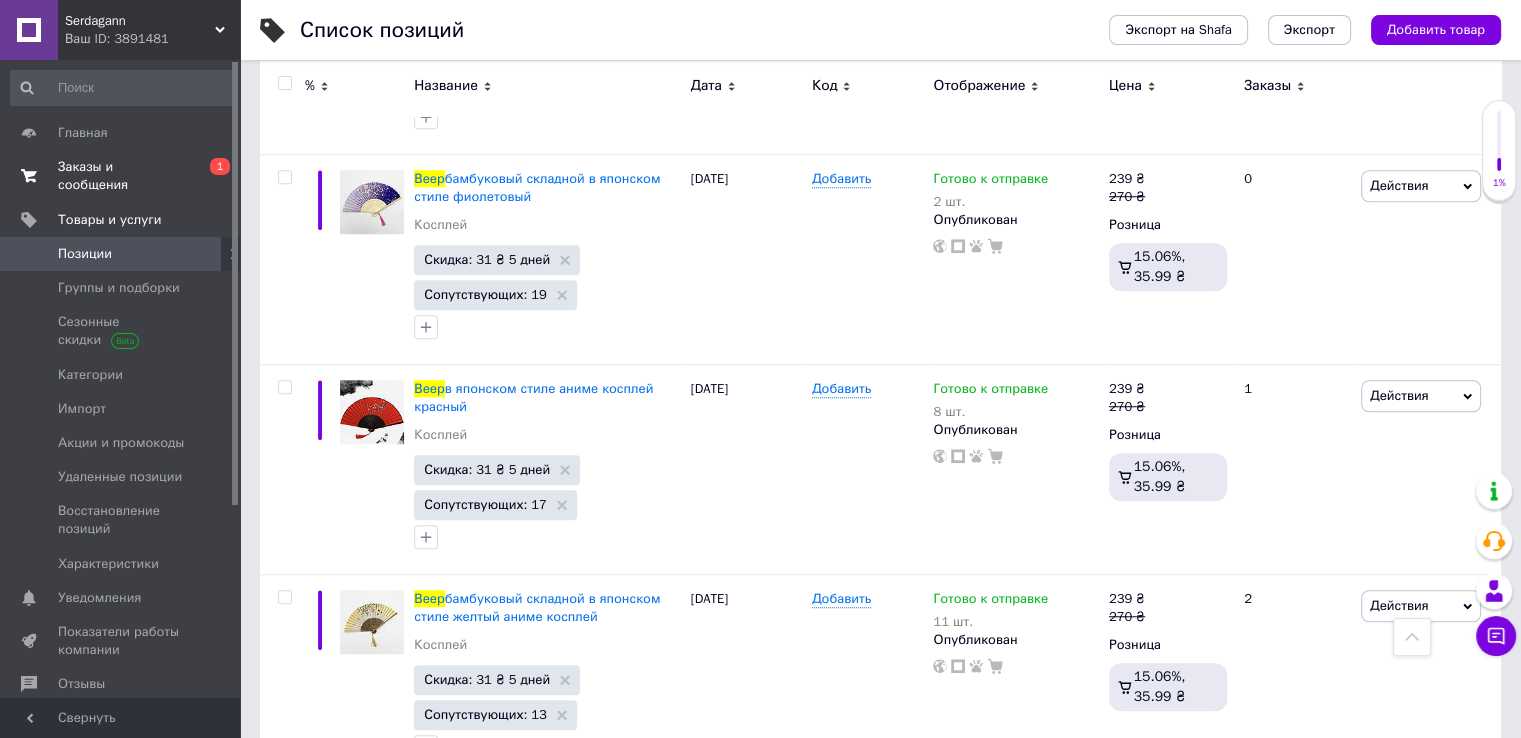 click on "0 1" at bounding box center [212, 176] 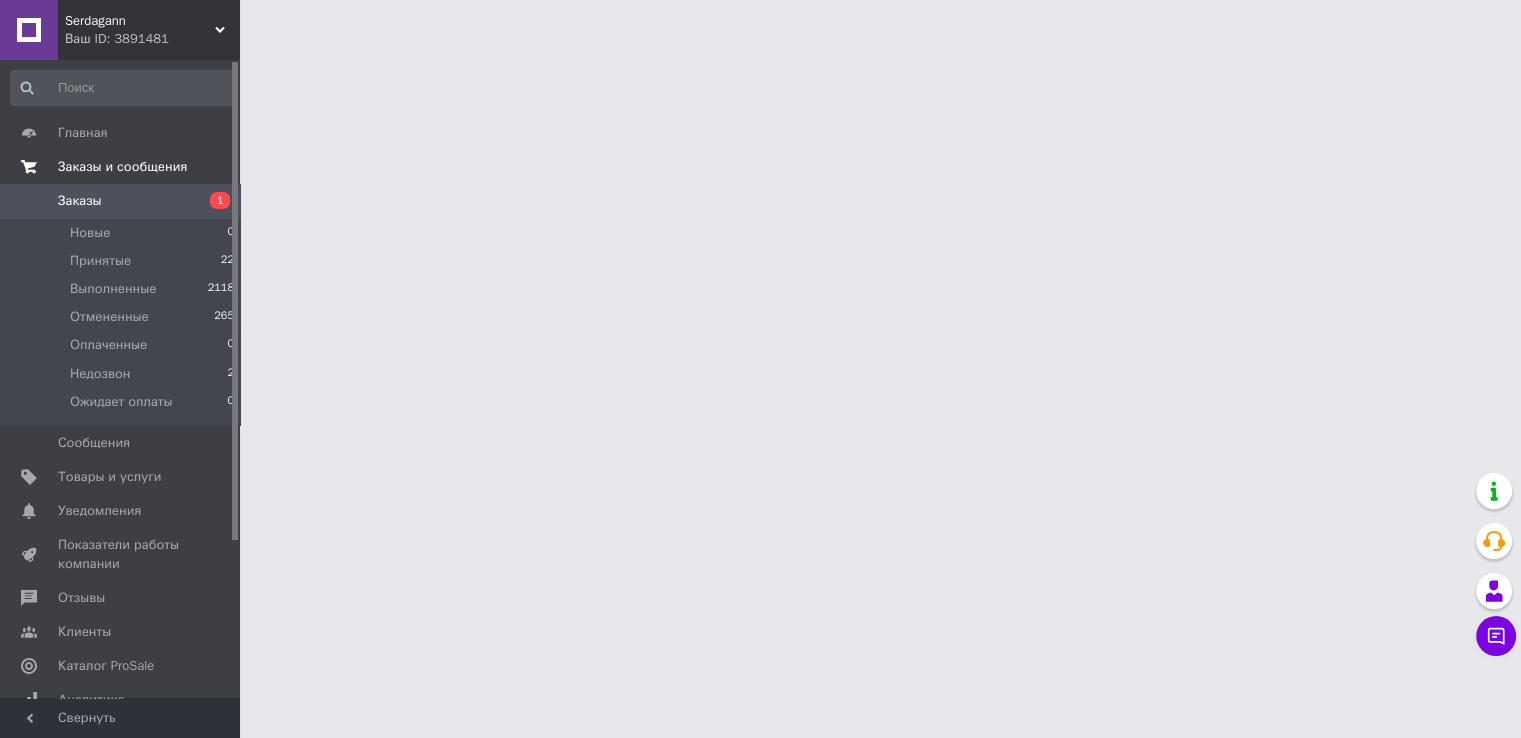 scroll, scrollTop: 0, scrollLeft: 0, axis: both 